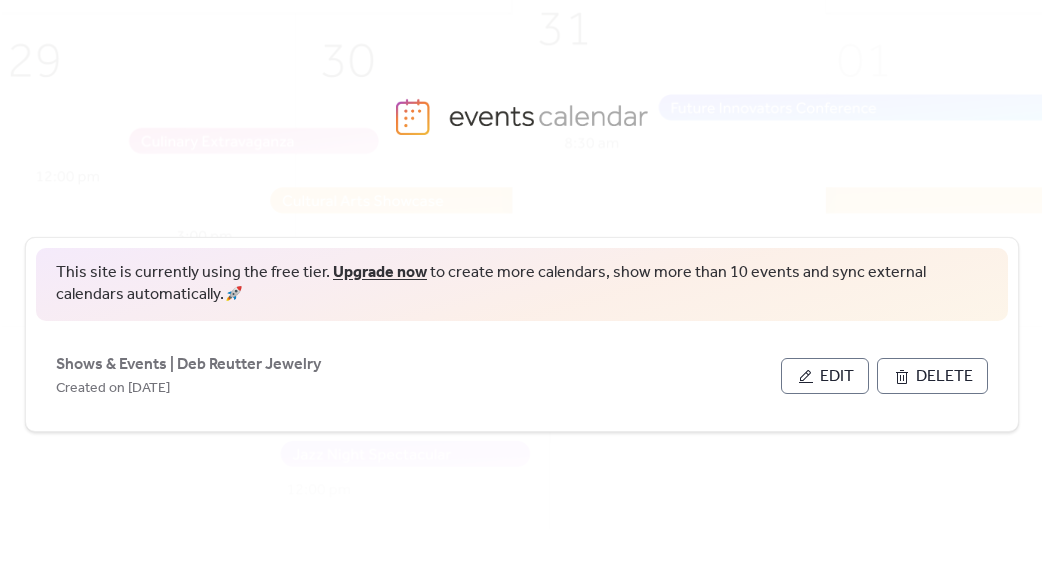 scroll, scrollTop: 50, scrollLeft: 0, axis: vertical 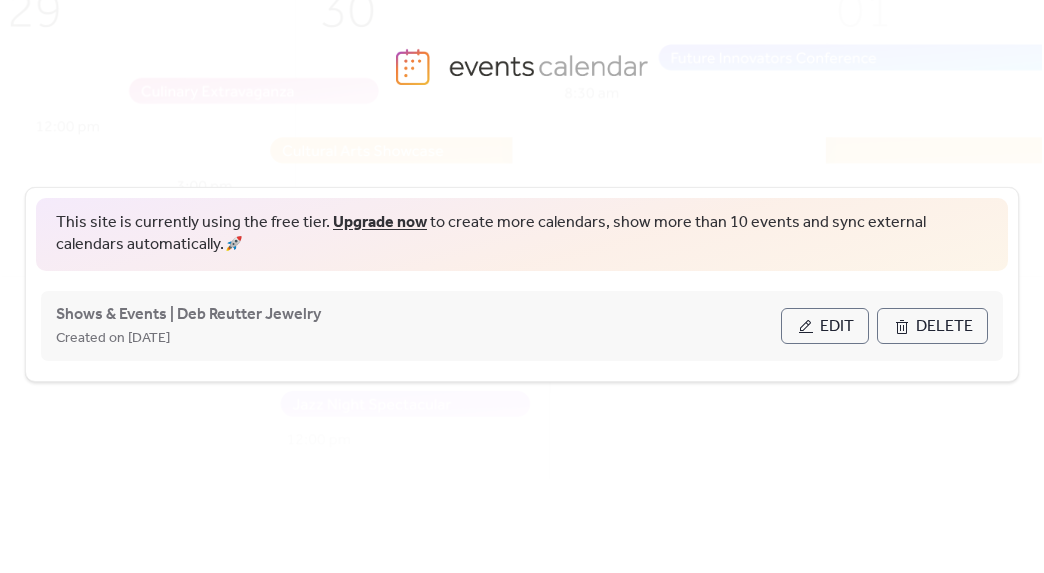 click on "Edit" at bounding box center [837, 327] 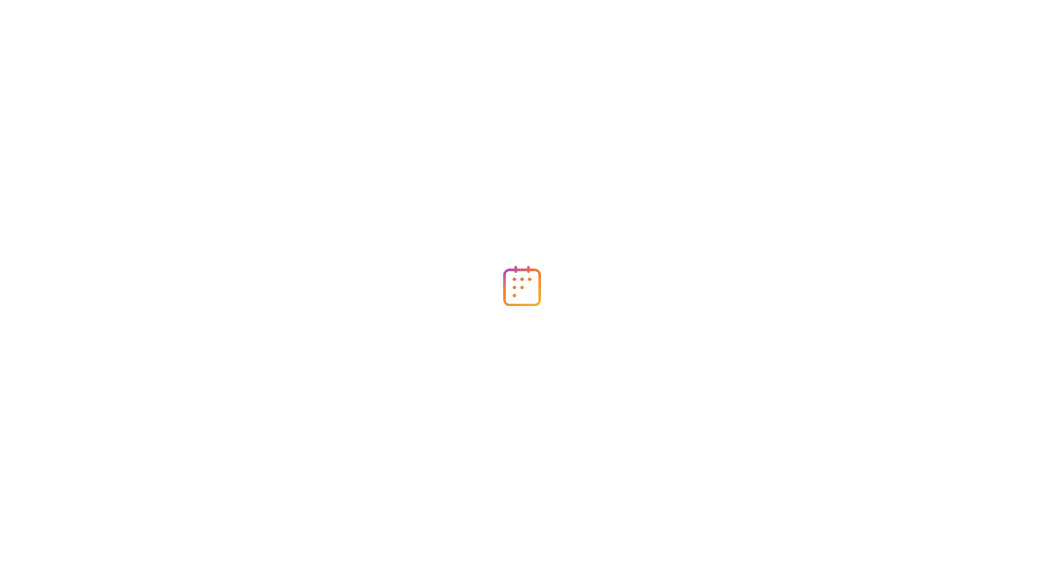 scroll, scrollTop: 0, scrollLeft: 0, axis: both 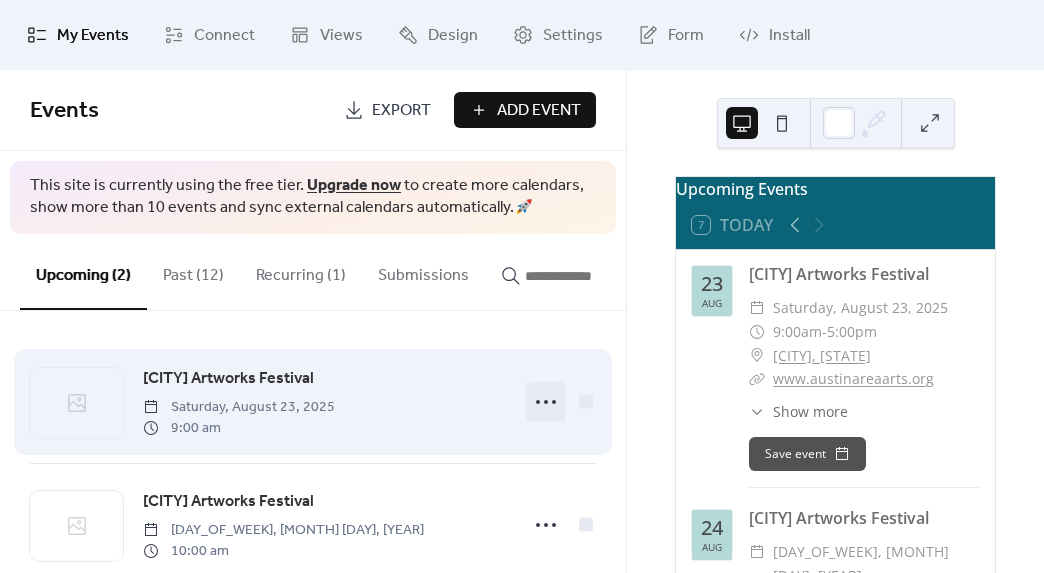 click 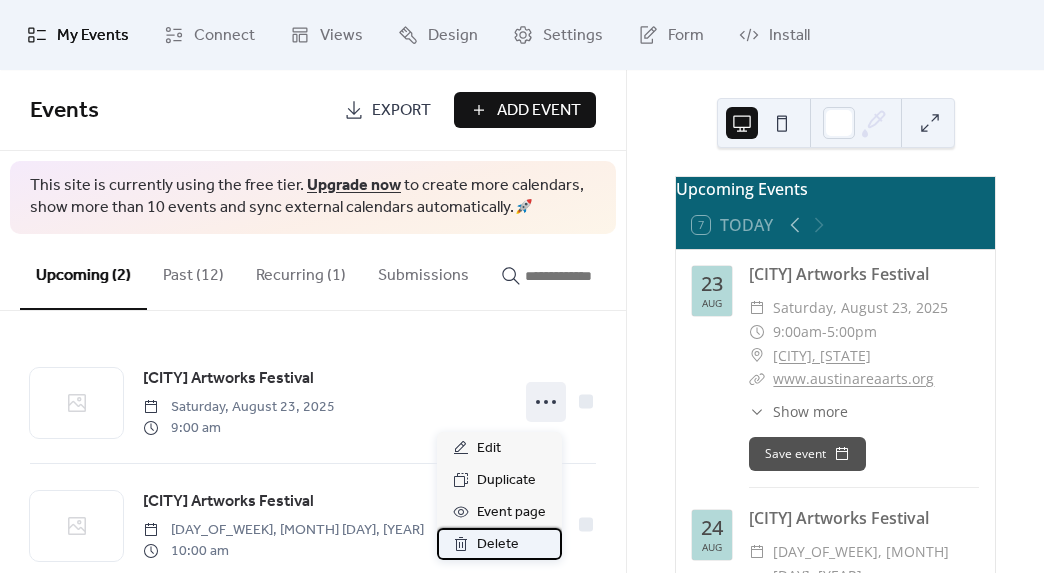 click on "Delete" at bounding box center (498, 545) 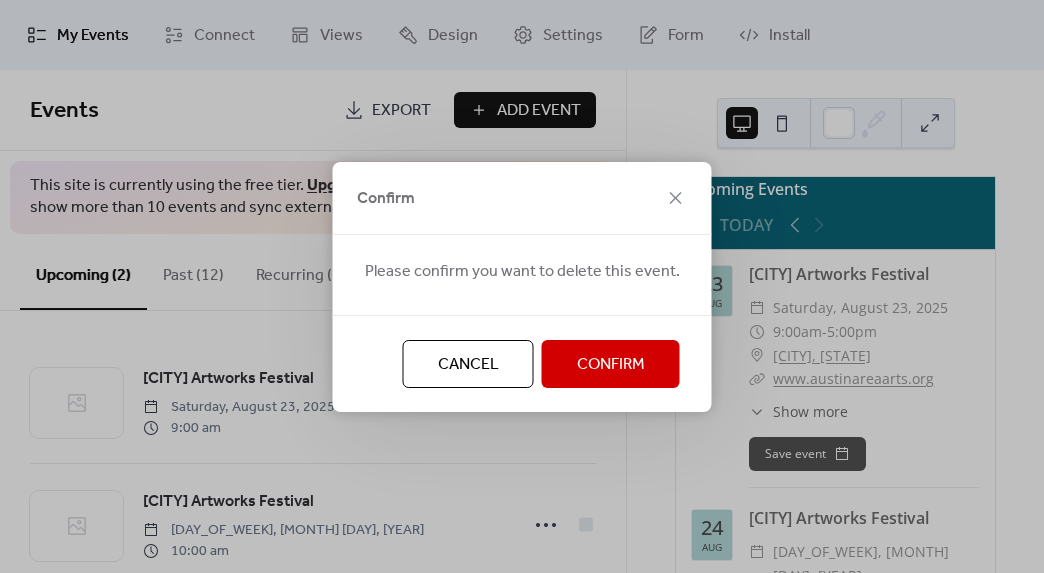 click on "Confirm" at bounding box center (611, 365) 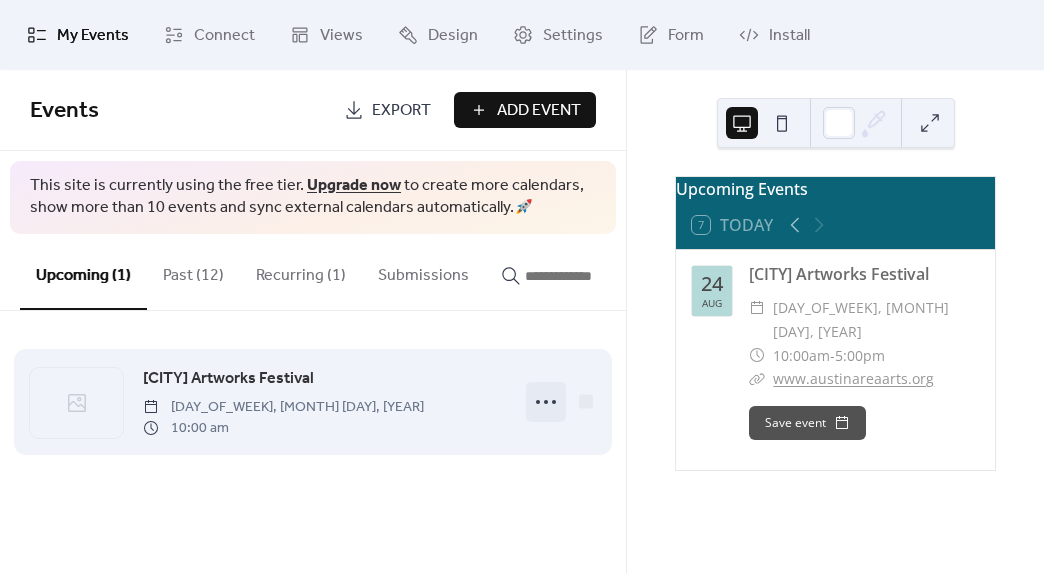 click 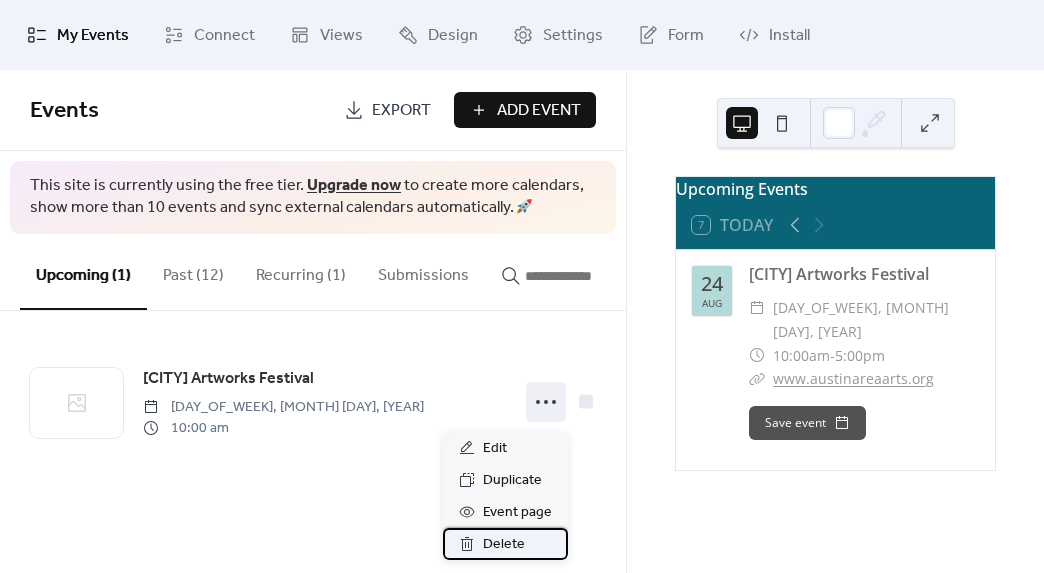 click on "Delete" at bounding box center [504, 545] 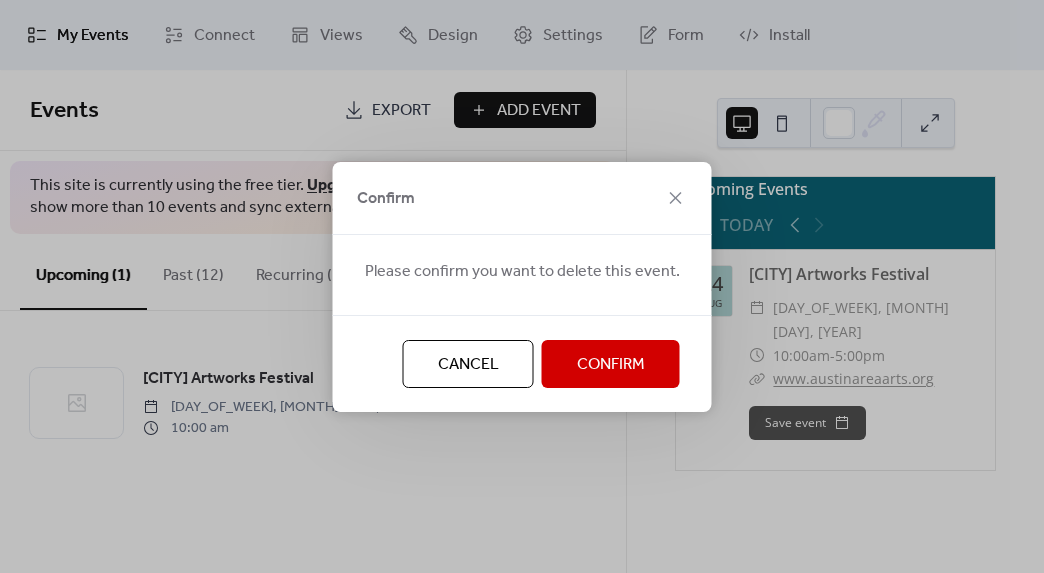 click on "Confirm" at bounding box center (611, 365) 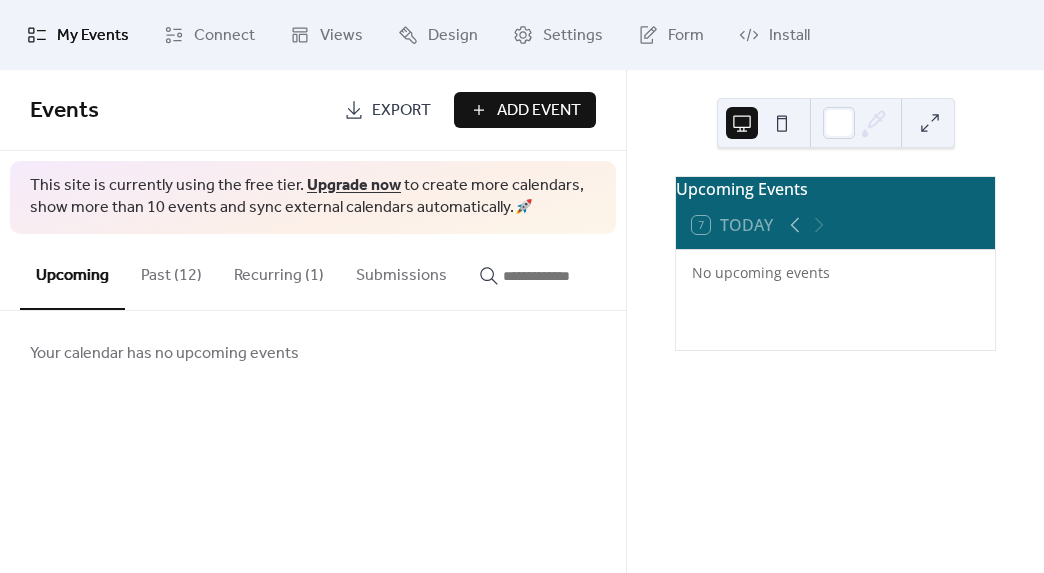 click on "Add Event" at bounding box center [539, 111] 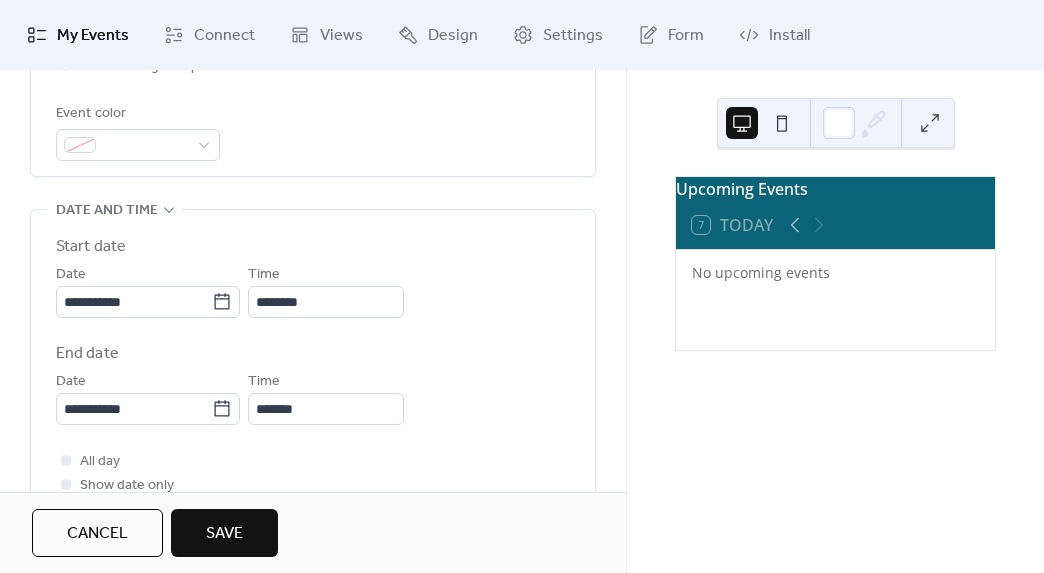 scroll, scrollTop: 555, scrollLeft: 0, axis: vertical 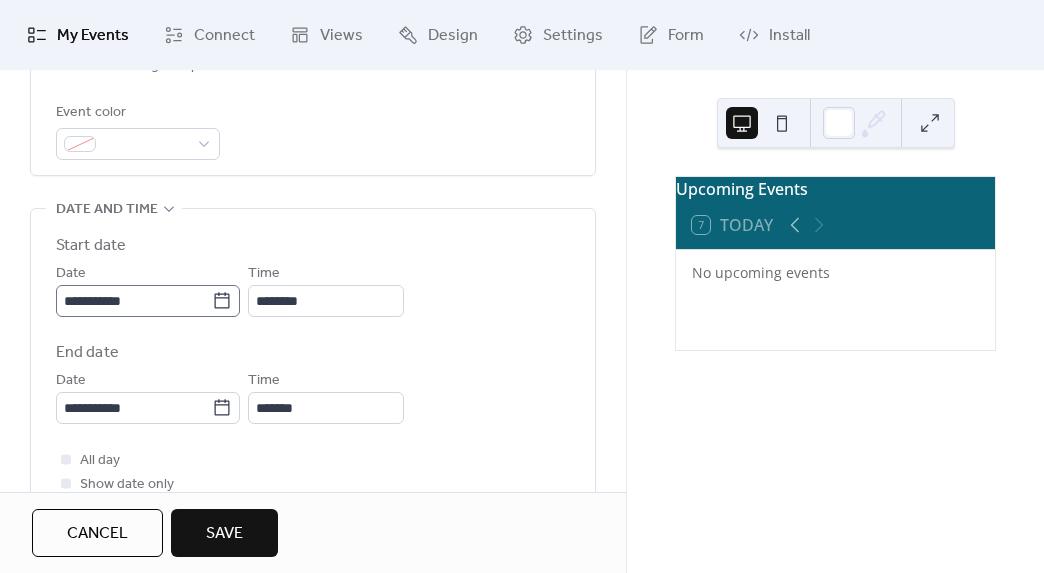 type on "**********" 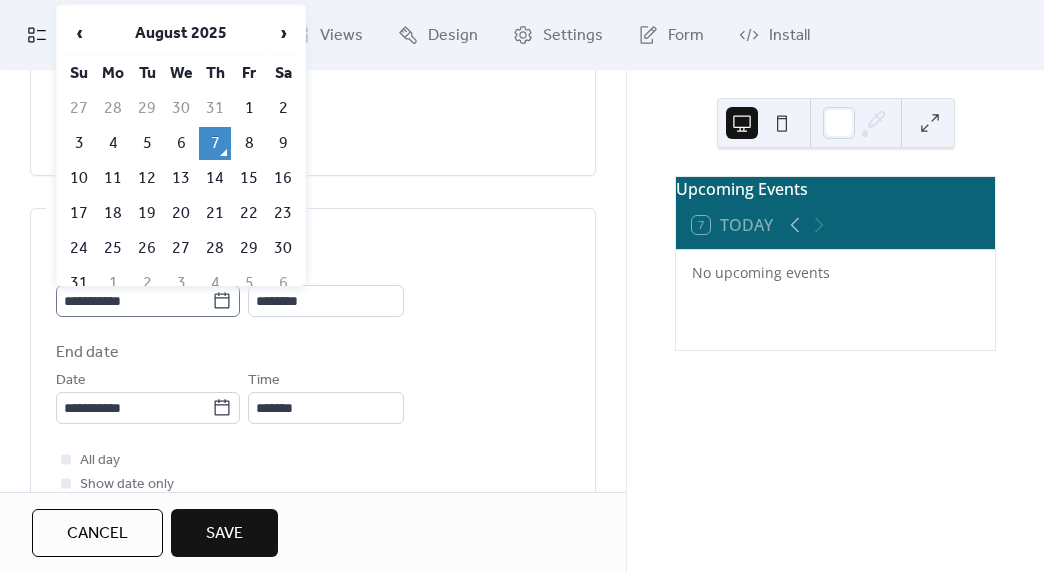 click 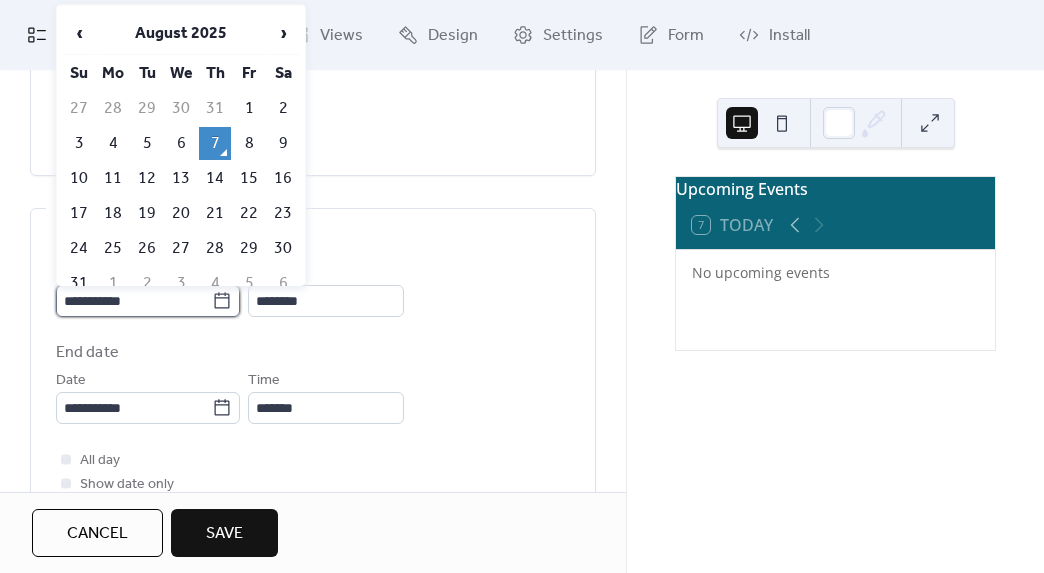 click on "**********" at bounding box center (134, 301) 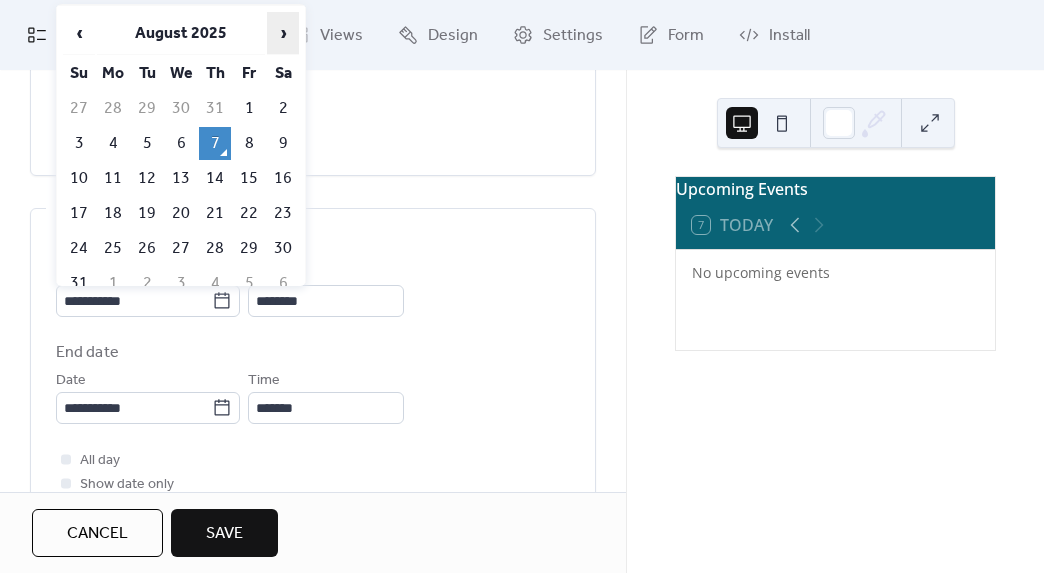click on "›" at bounding box center (283, 33) 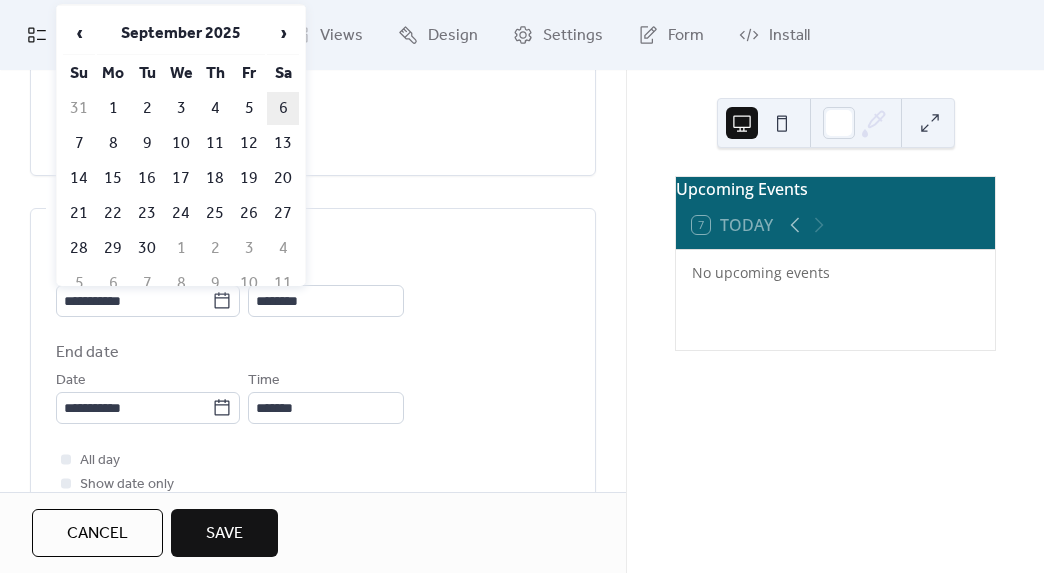 click on "6" at bounding box center [283, 108] 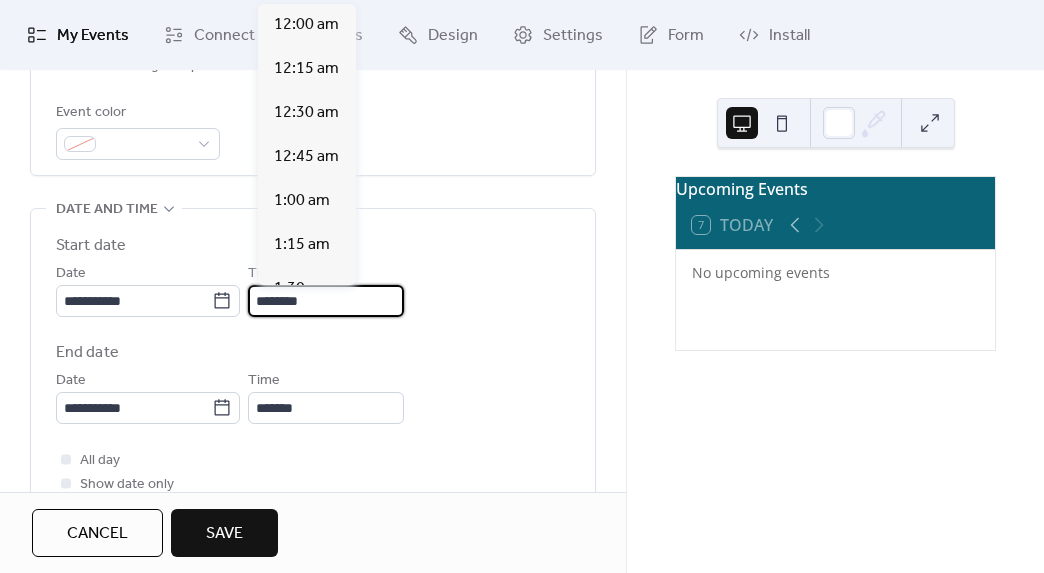 click on "********" at bounding box center (326, 301) 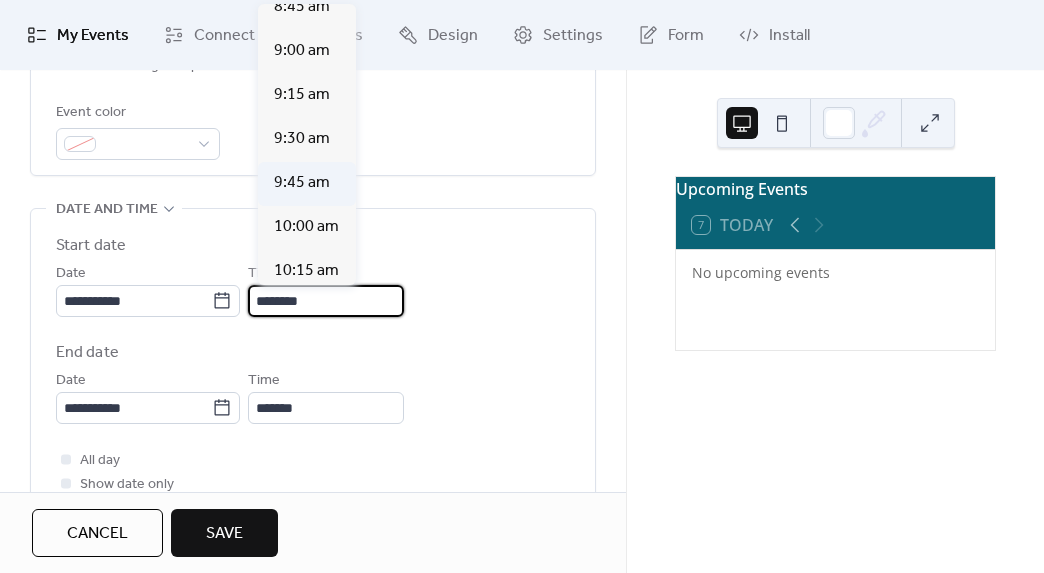 scroll, scrollTop: 1565, scrollLeft: 0, axis: vertical 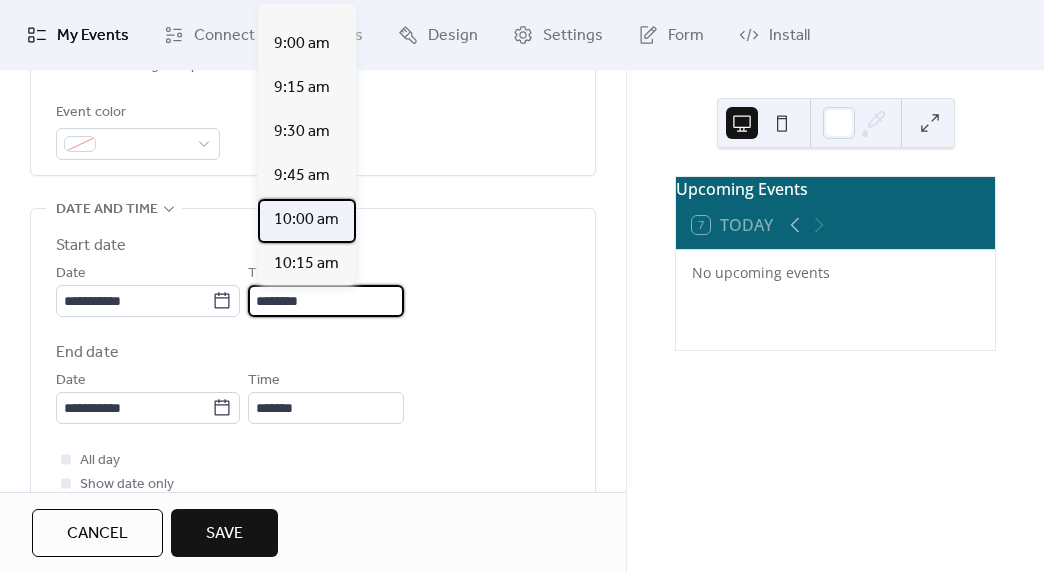 click on "10:00 am" at bounding box center [306, 220] 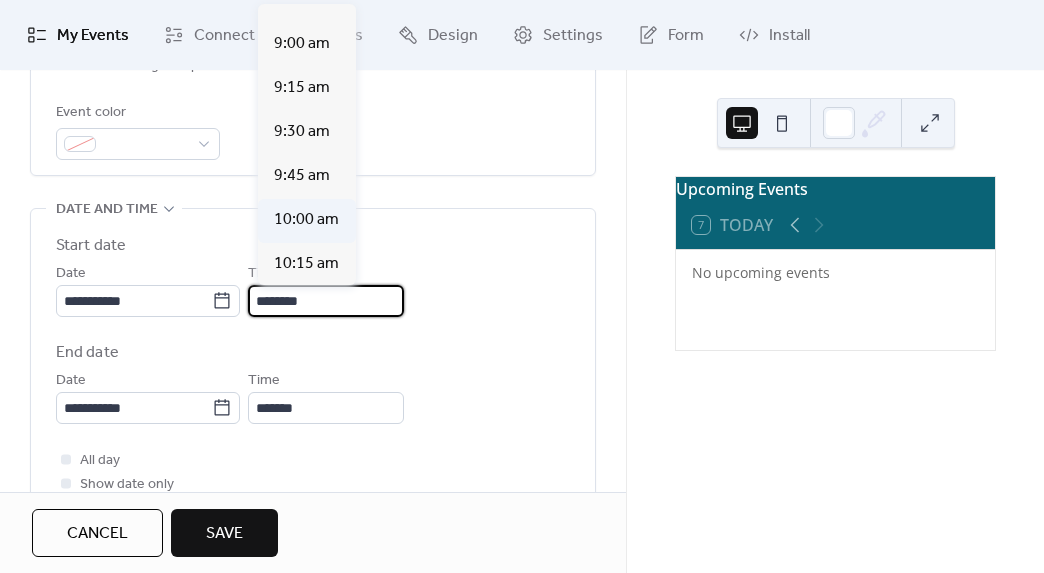 type on "********" 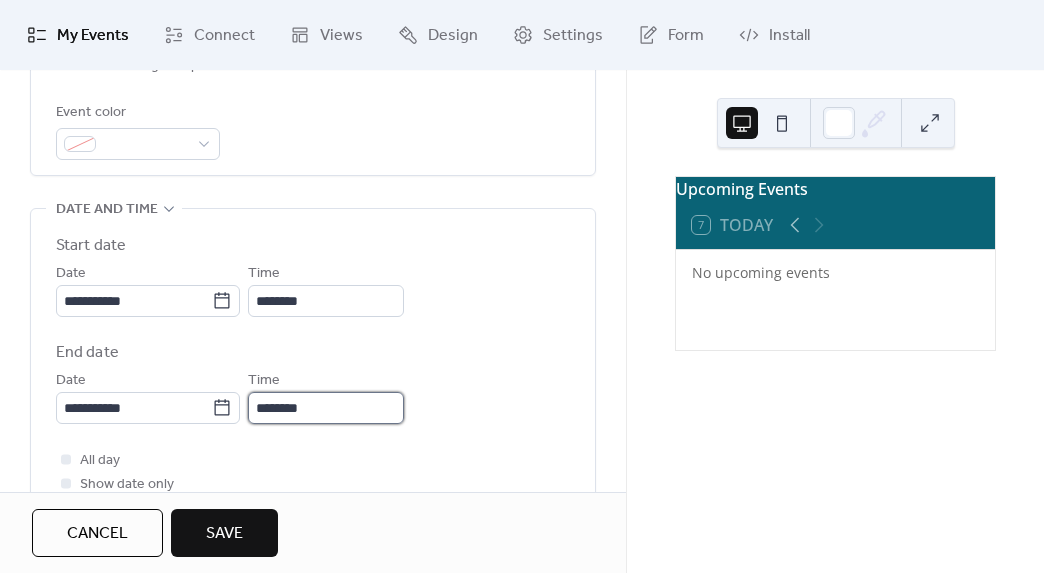 click on "********" at bounding box center (326, 408) 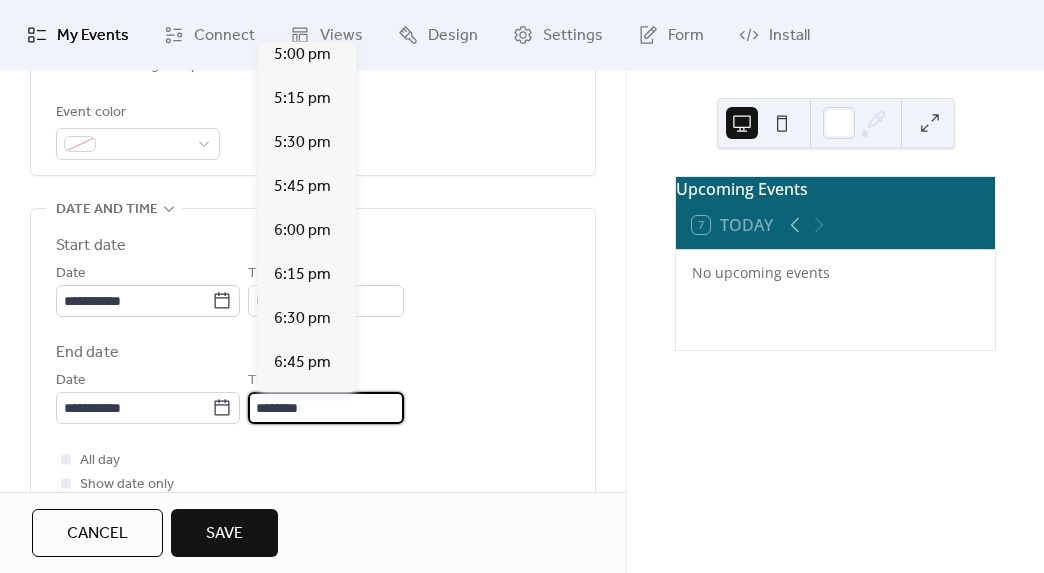scroll, scrollTop: 1194, scrollLeft: 0, axis: vertical 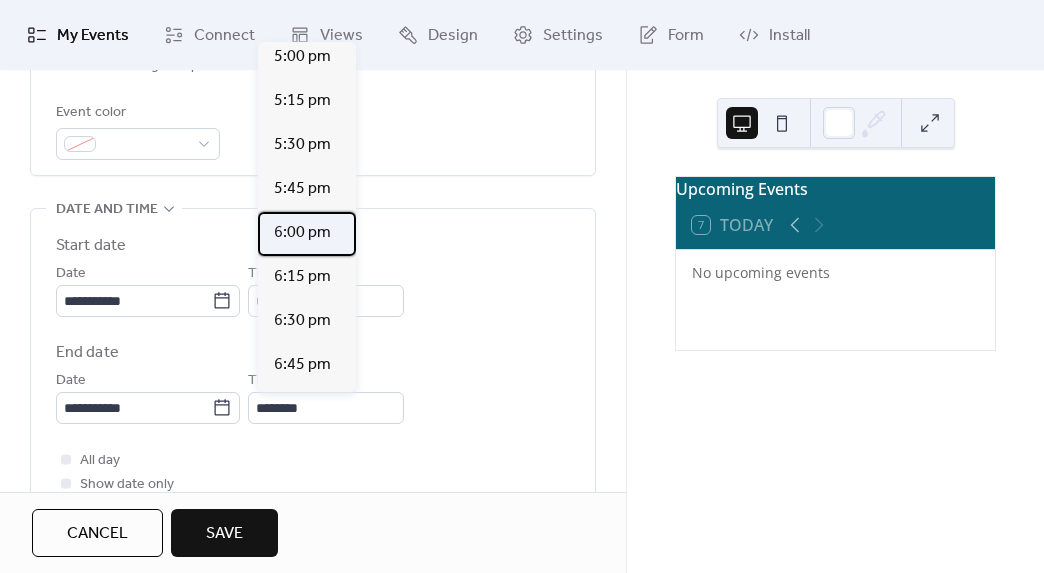 click on "6:00 pm" at bounding box center (302, 233) 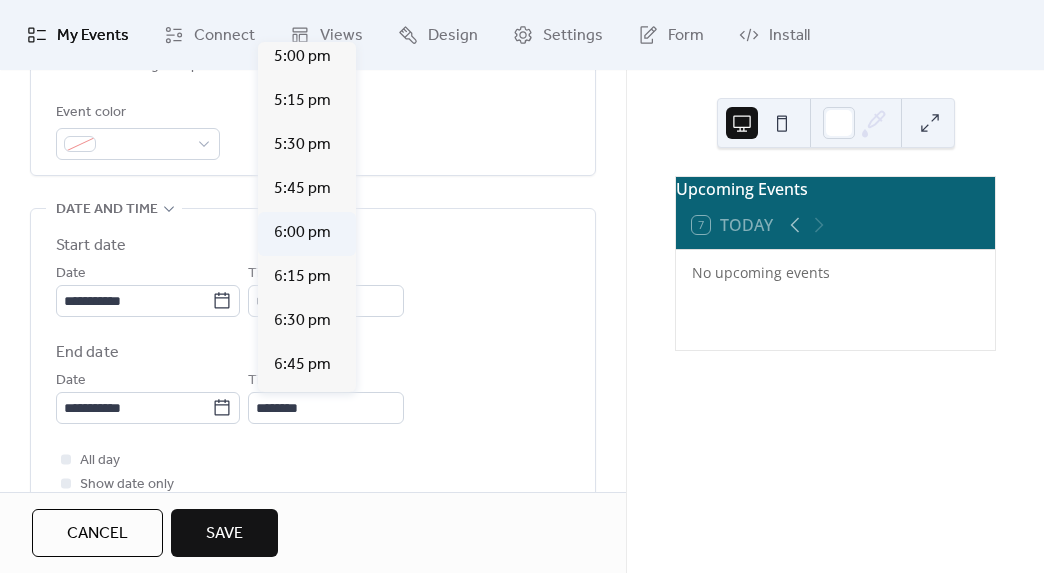 type on "*******" 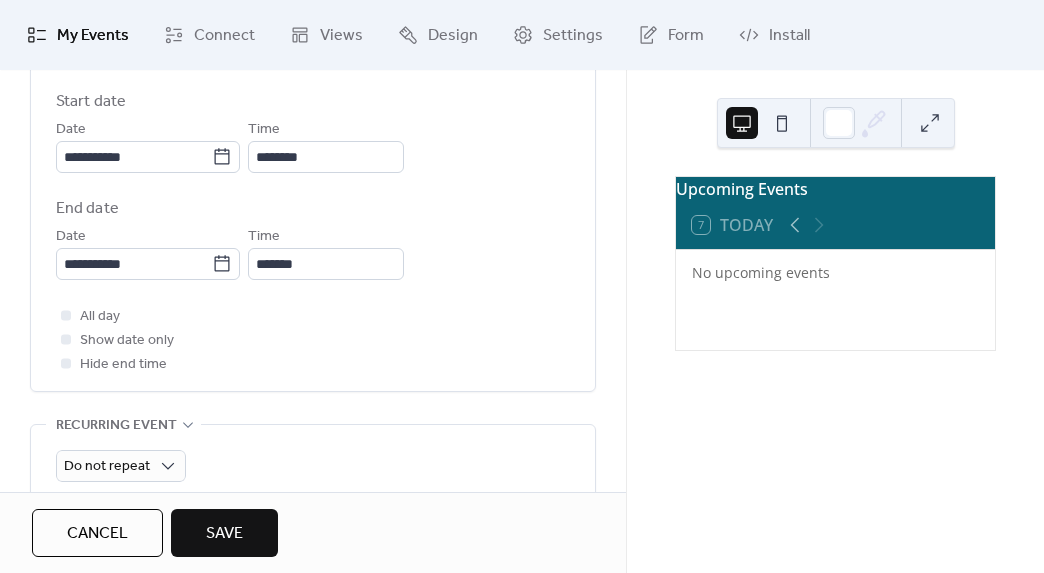 scroll, scrollTop: 702, scrollLeft: 0, axis: vertical 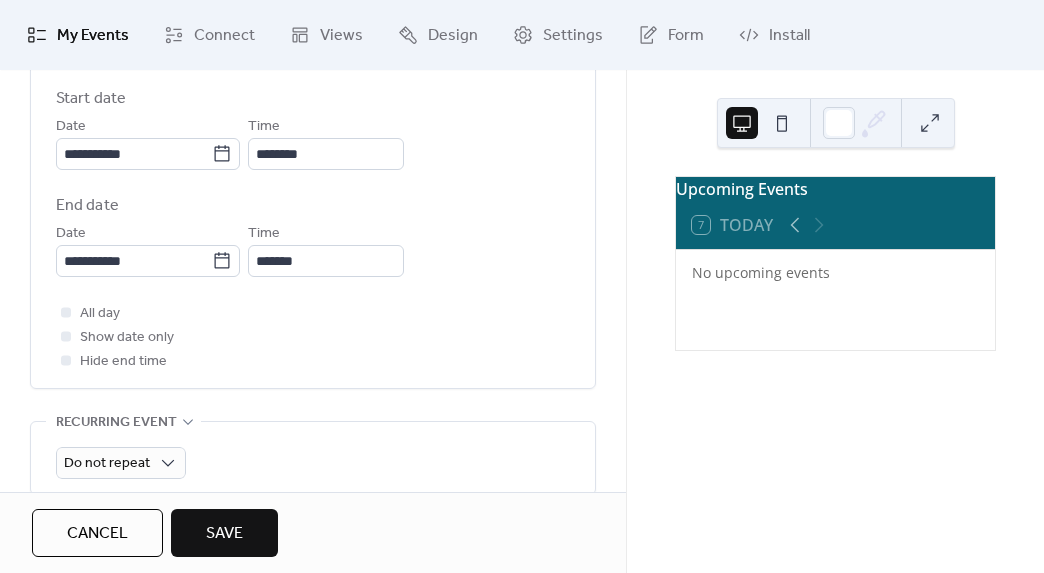 click on "Save" at bounding box center [224, 534] 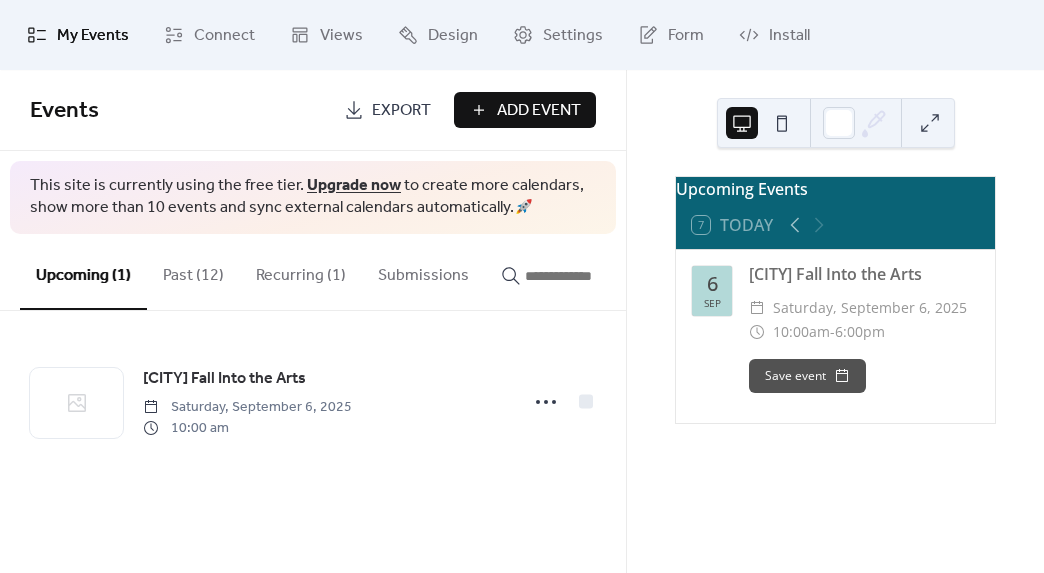 click on "Add Event" at bounding box center (539, 111) 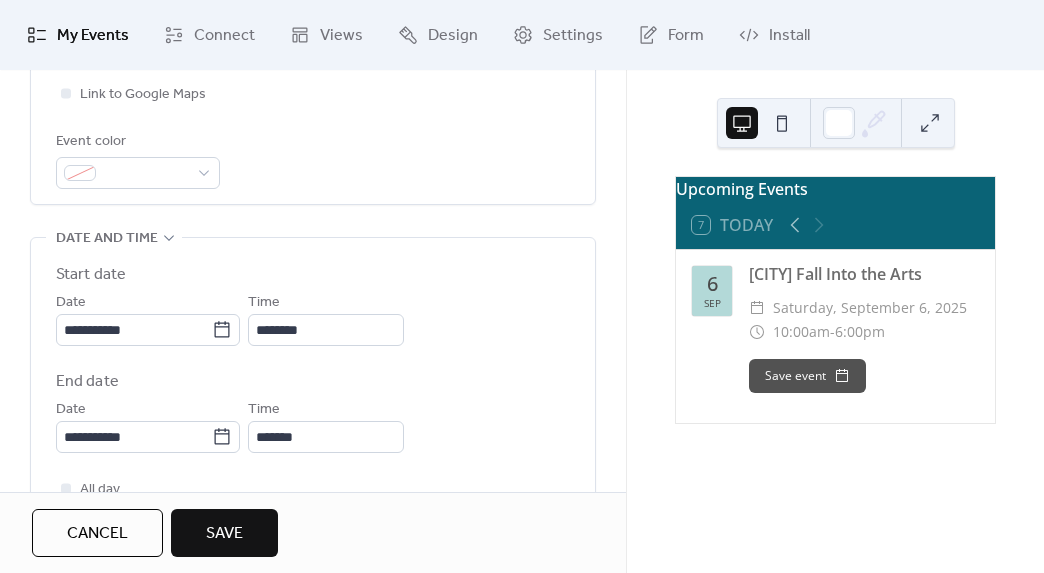 scroll, scrollTop: 531, scrollLeft: 0, axis: vertical 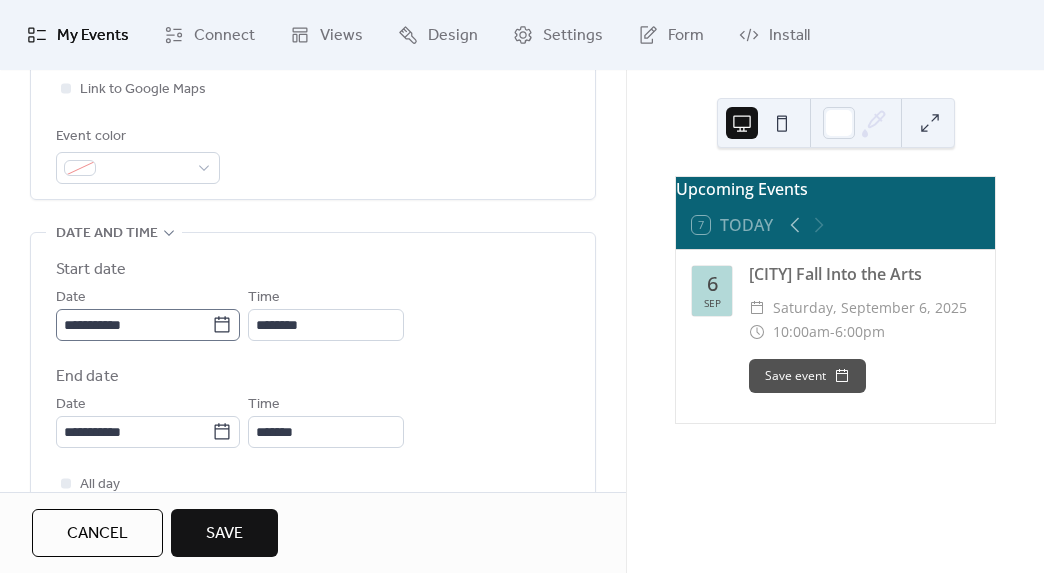 type on "**********" 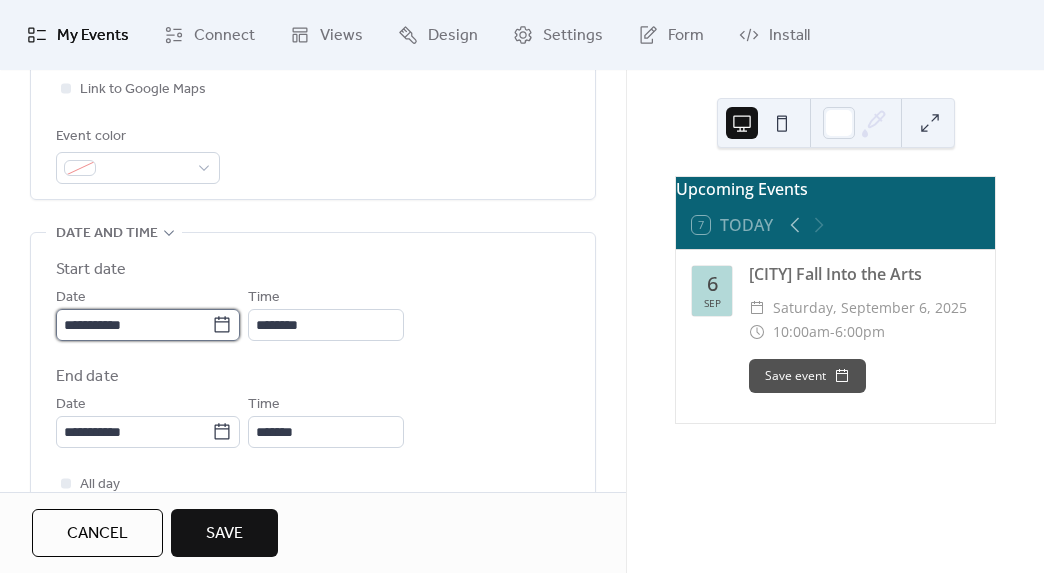 click on "**********" at bounding box center [134, 325] 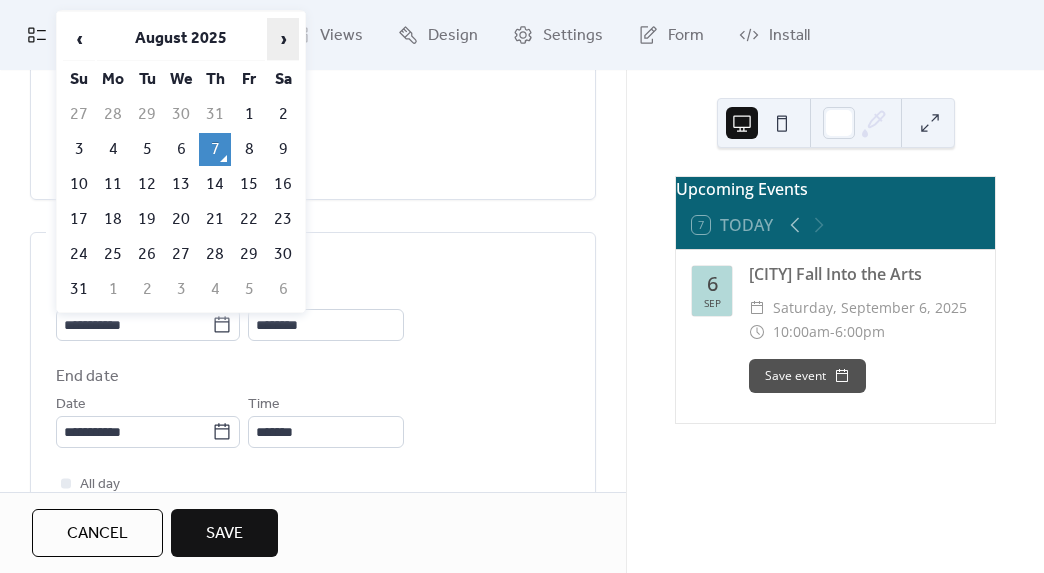 click on "›" at bounding box center (283, 39) 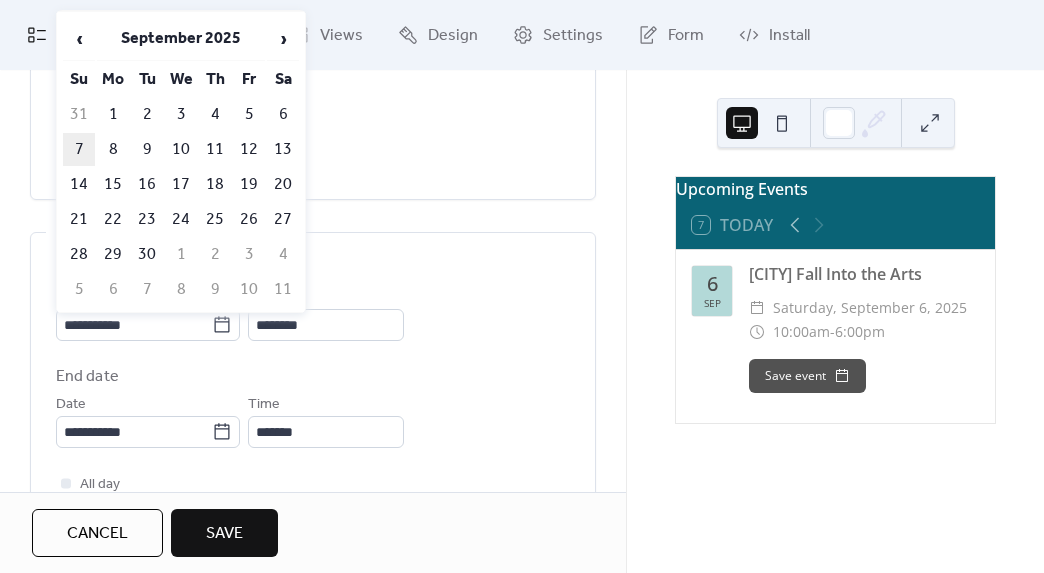 click on "7" at bounding box center [79, 149] 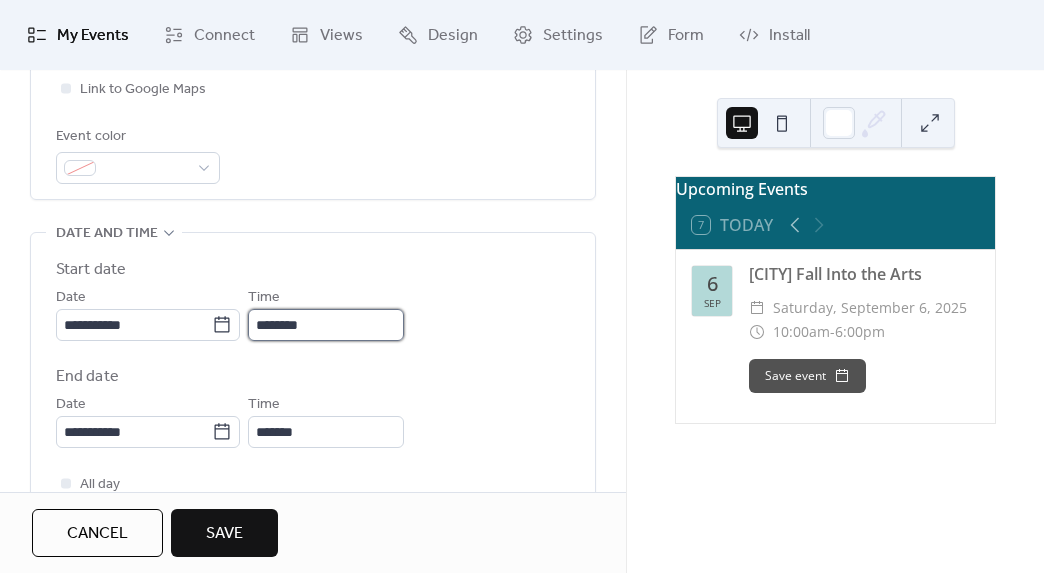 click on "********" at bounding box center (326, 325) 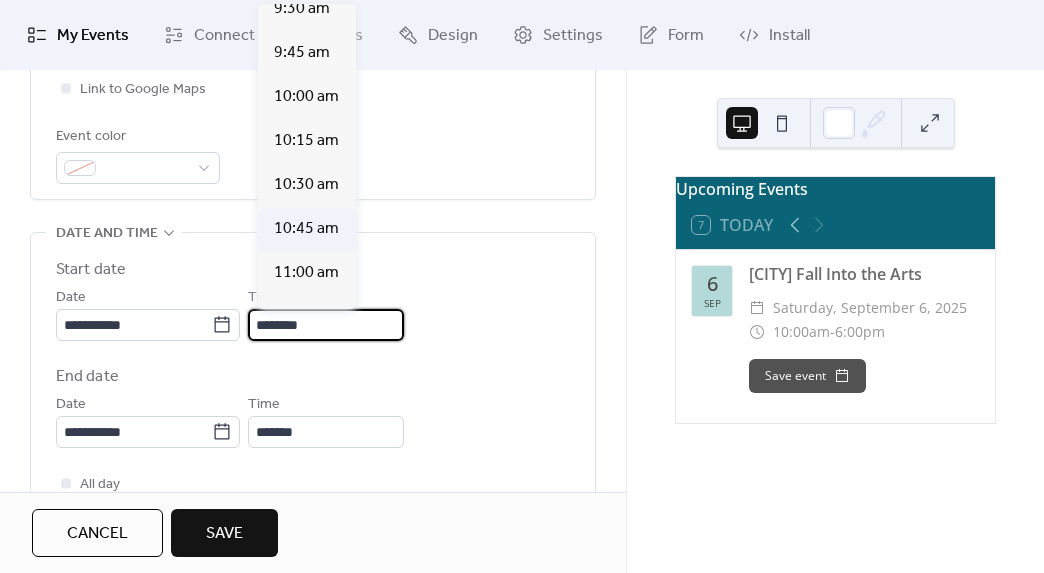 scroll, scrollTop: 1682, scrollLeft: 0, axis: vertical 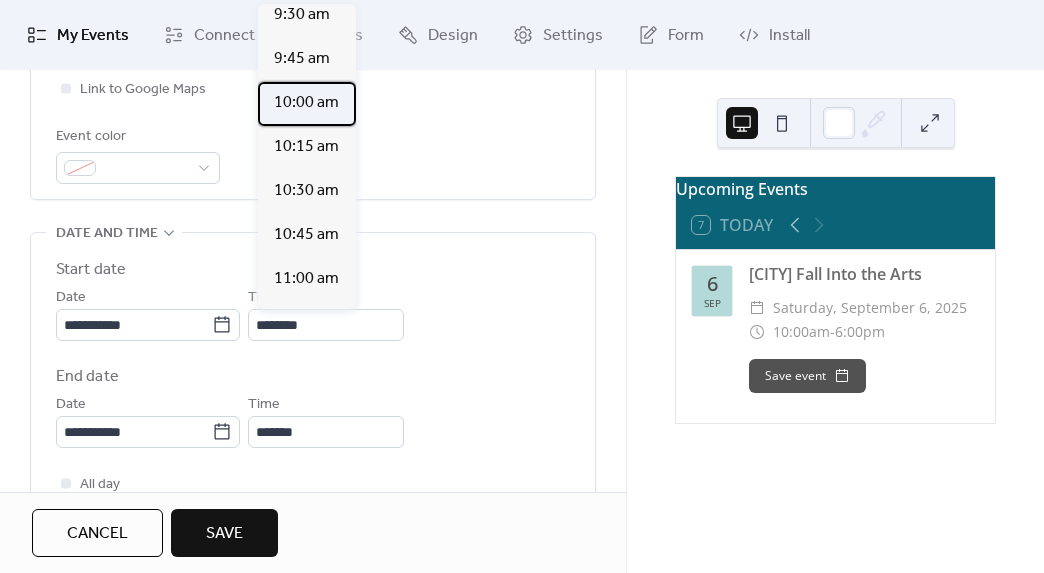 click on "10:00 am" at bounding box center (306, 103) 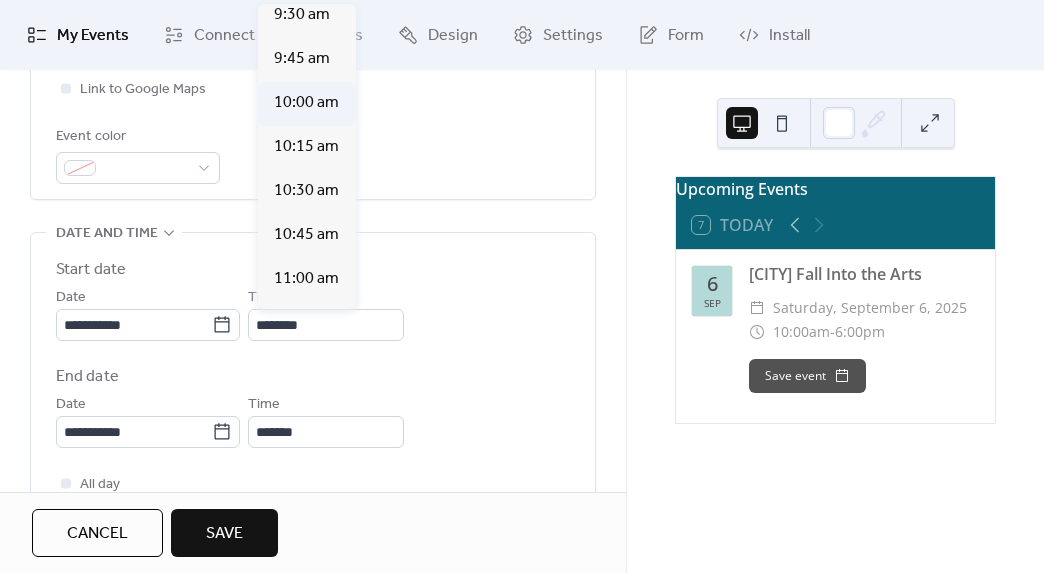type on "********" 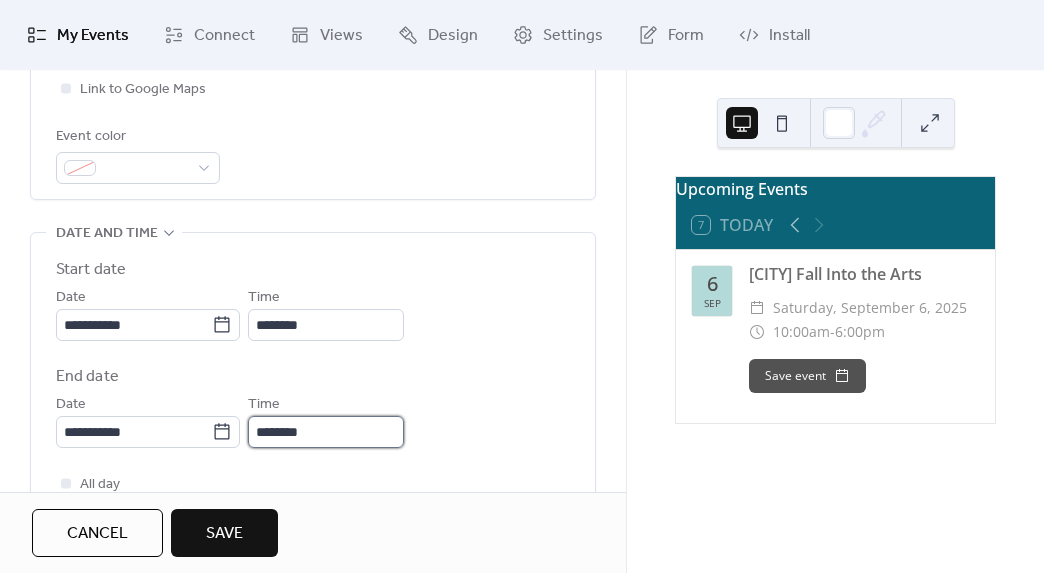 click on "********" at bounding box center [326, 432] 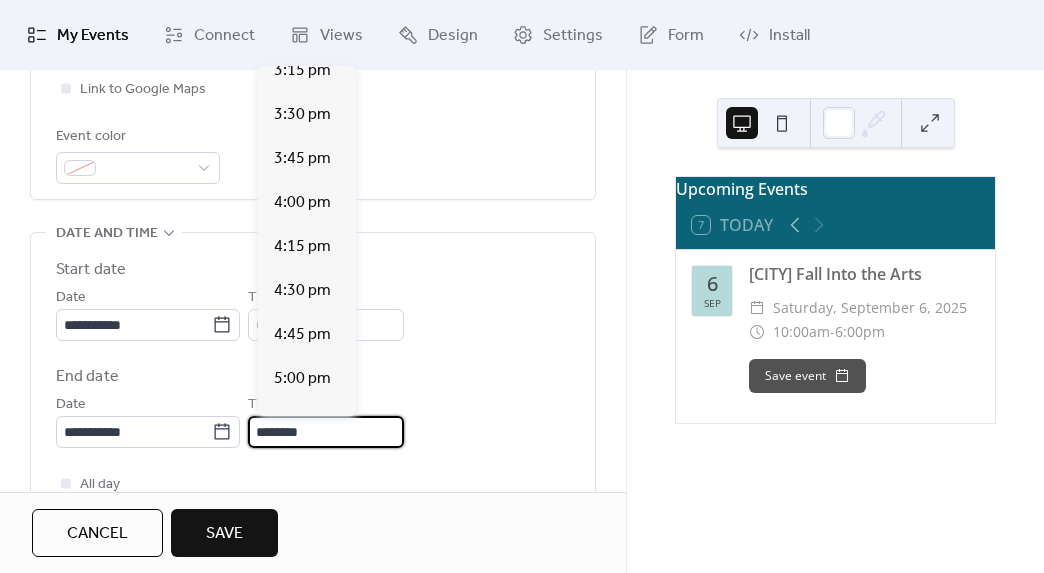 scroll, scrollTop: 904, scrollLeft: 0, axis: vertical 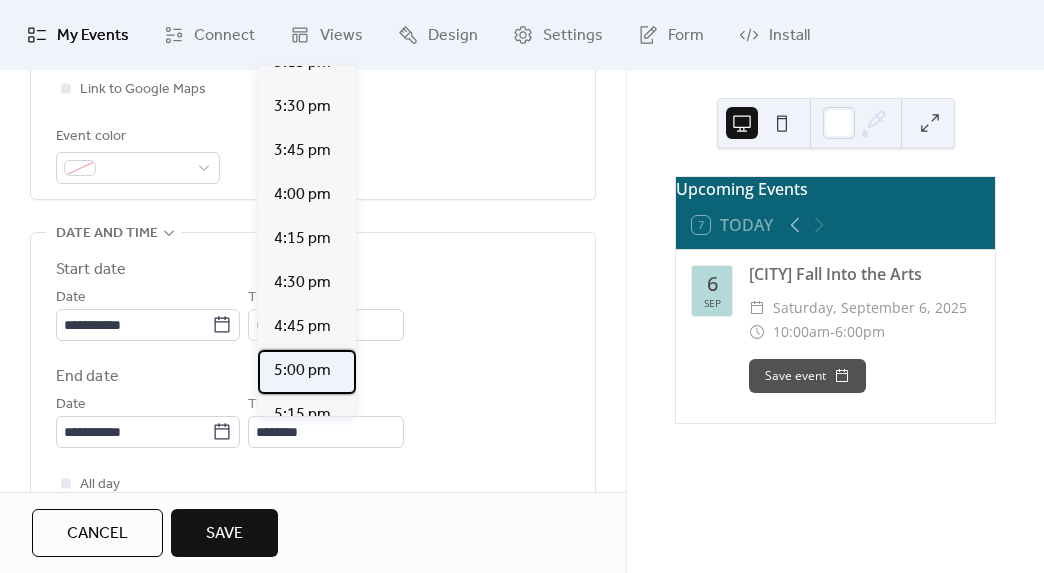 click on "5:00 pm" at bounding box center (302, 371) 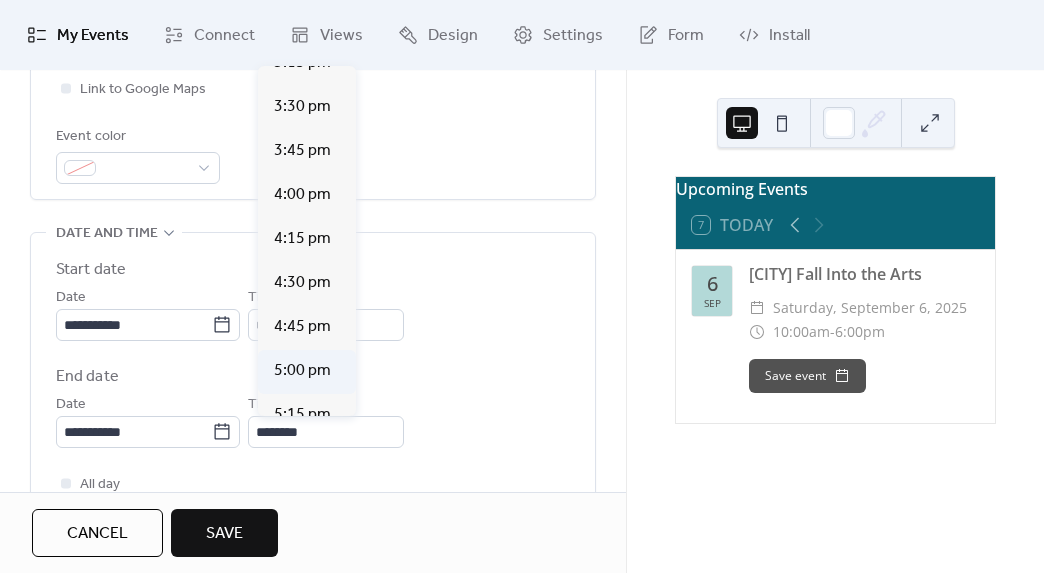 type on "*******" 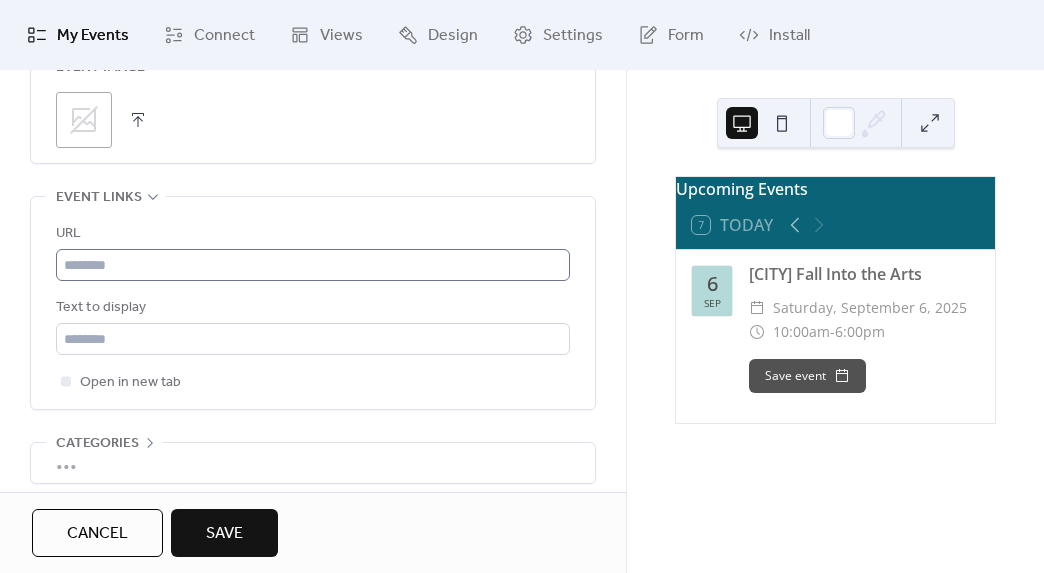 scroll, scrollTop: 1167, scrollLeft: 0, axis: vertical 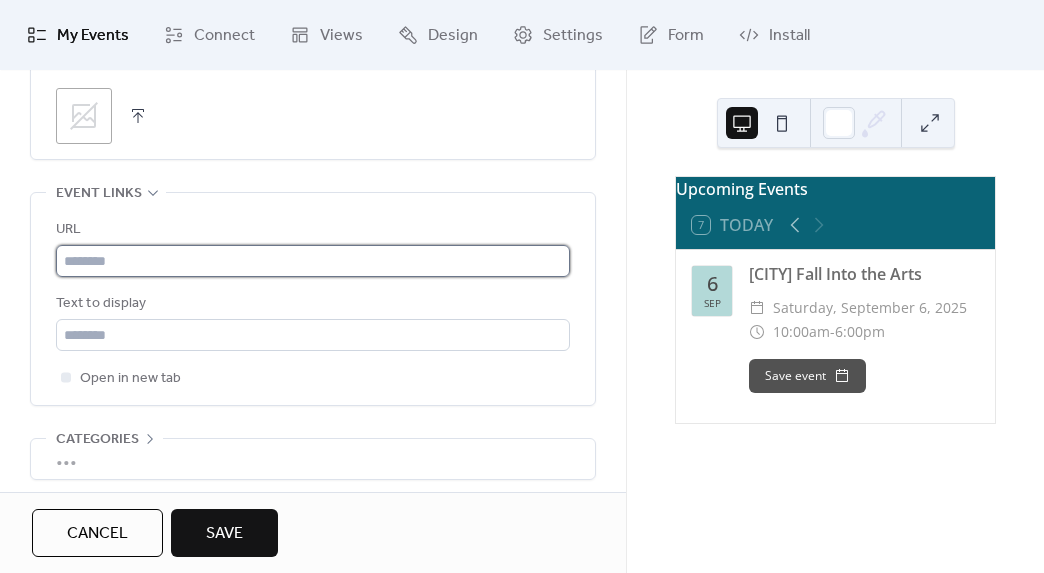 click at bounding box center [313, 261] 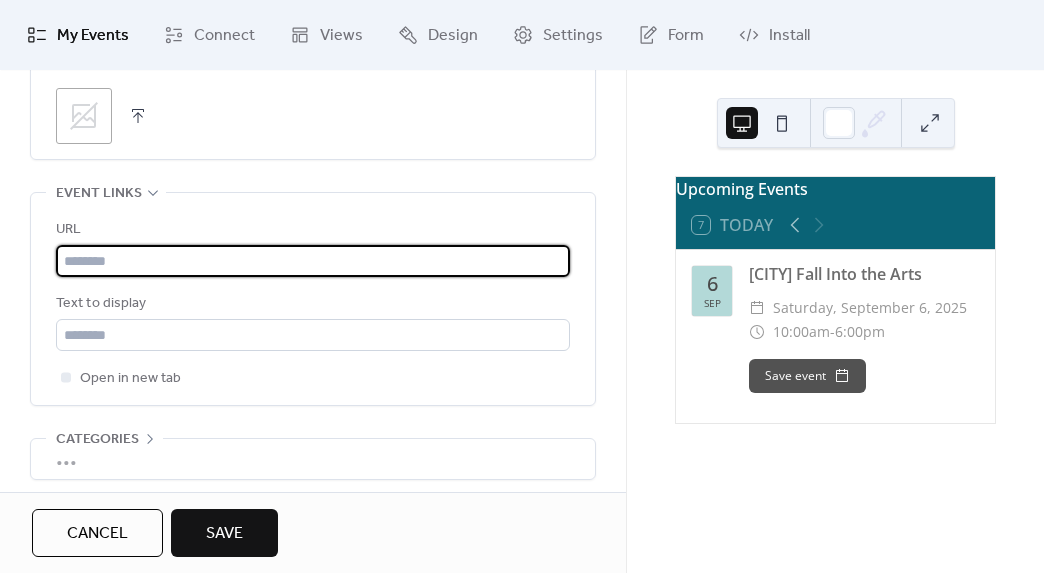 paste on "**********" 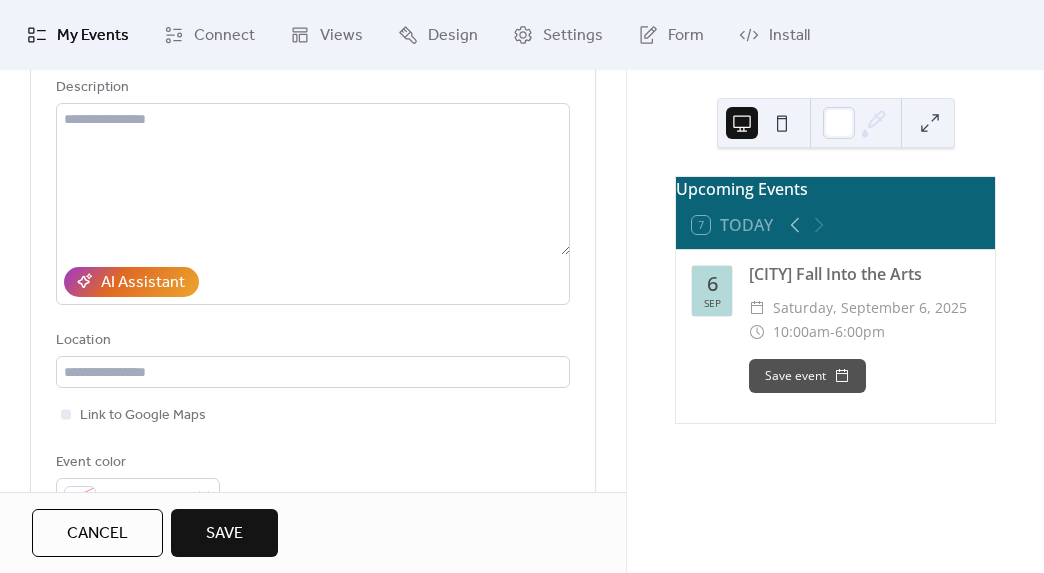 scroll, scrollTop: 178, scrollLeft: 0, axis: vertical 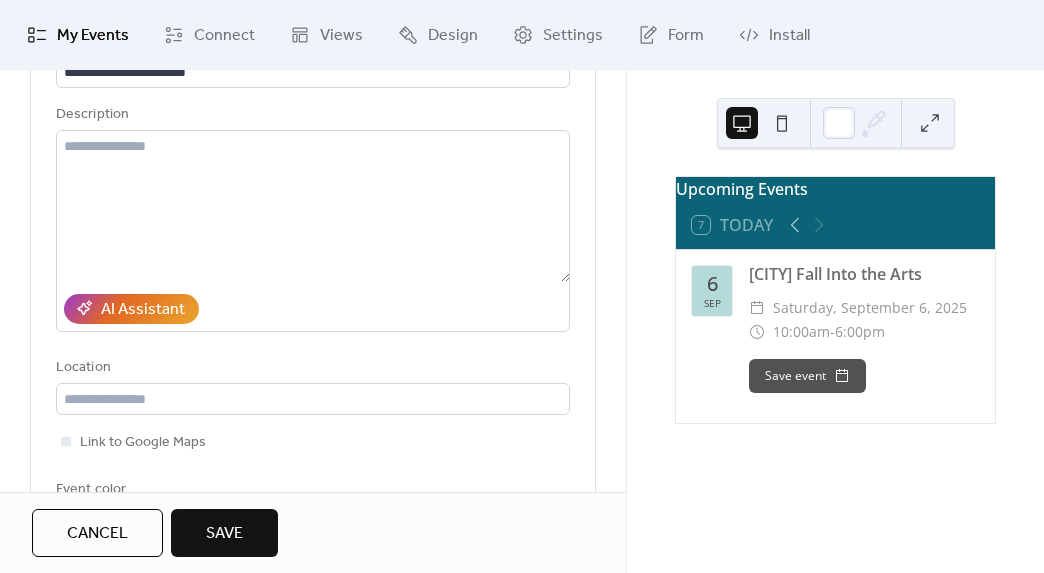 type on "**********" 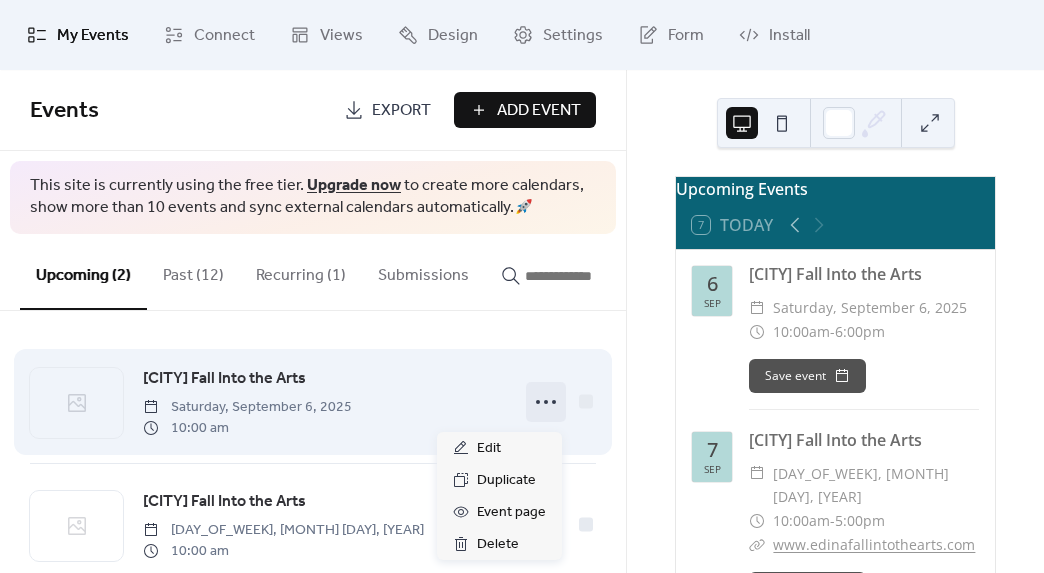 click at bounding box center (546, 402) 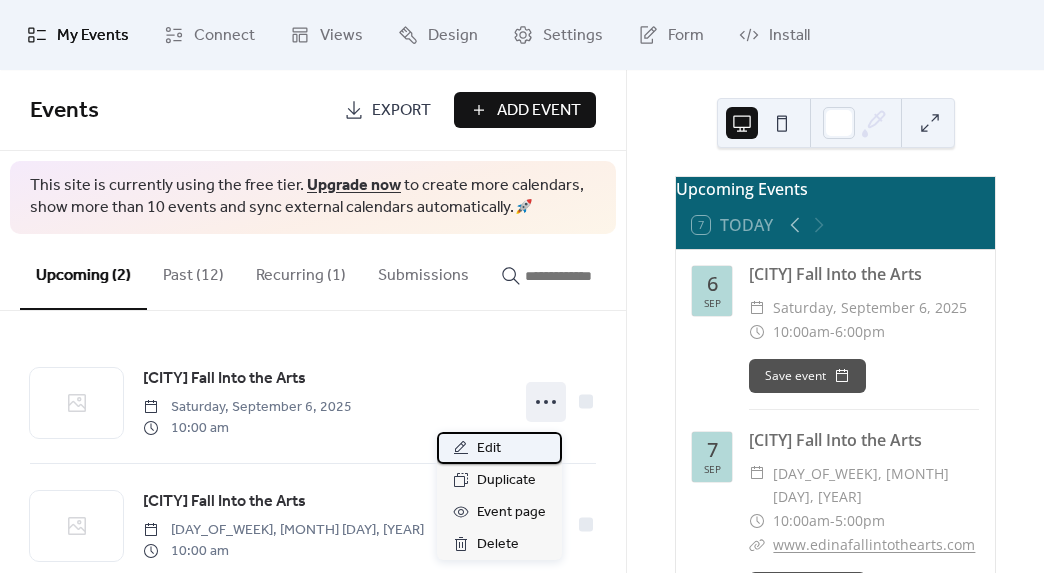 click on "Edit" at bounding box center (489, 449) 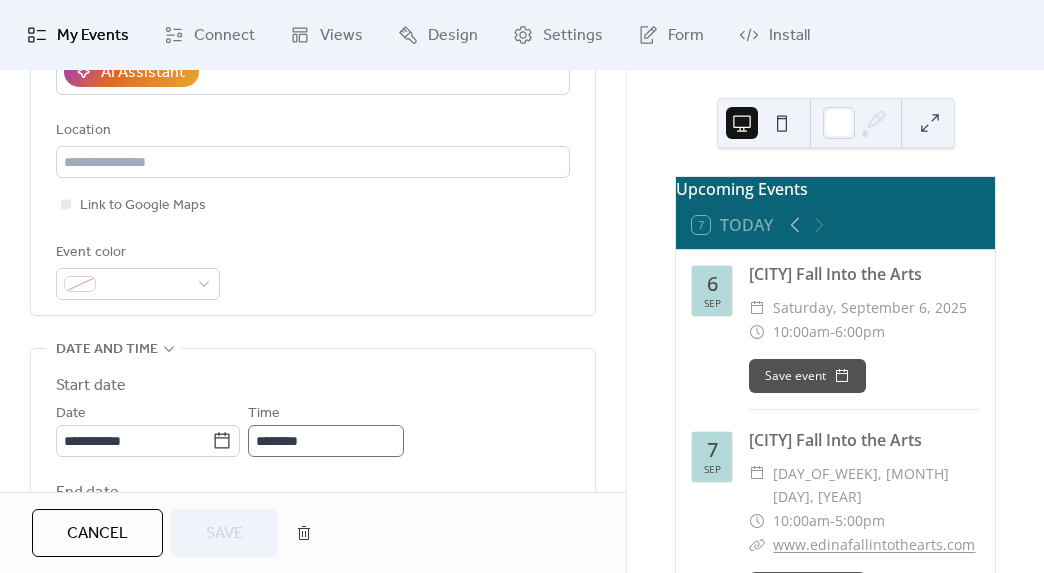 scroll, scrollTop: 418, scrollLeft: 0, axis: vertical 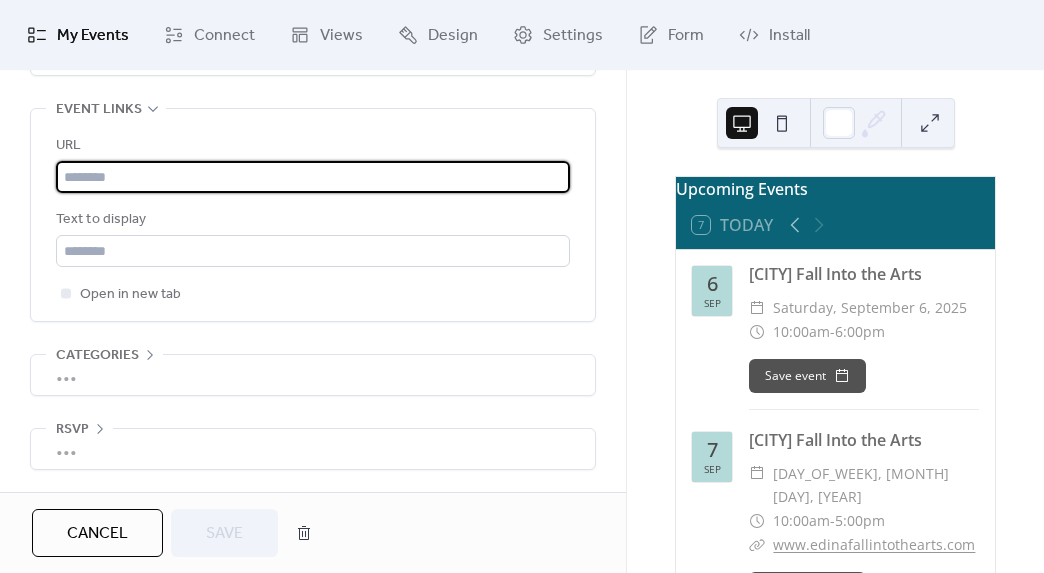 click at bounding box center [313, 177] 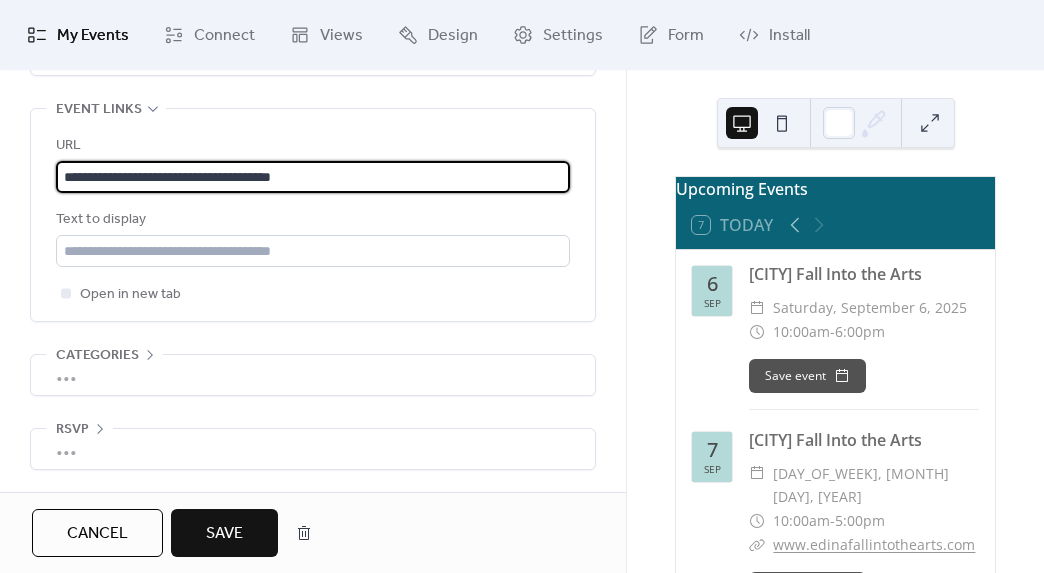 type on "**********" 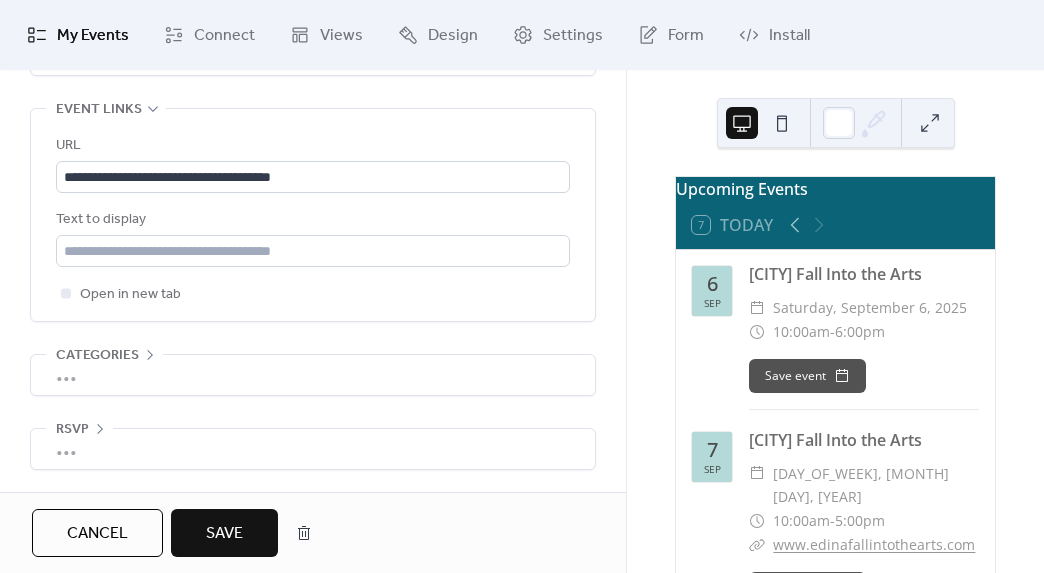 click on "Save" at bounding box center [224, 534] 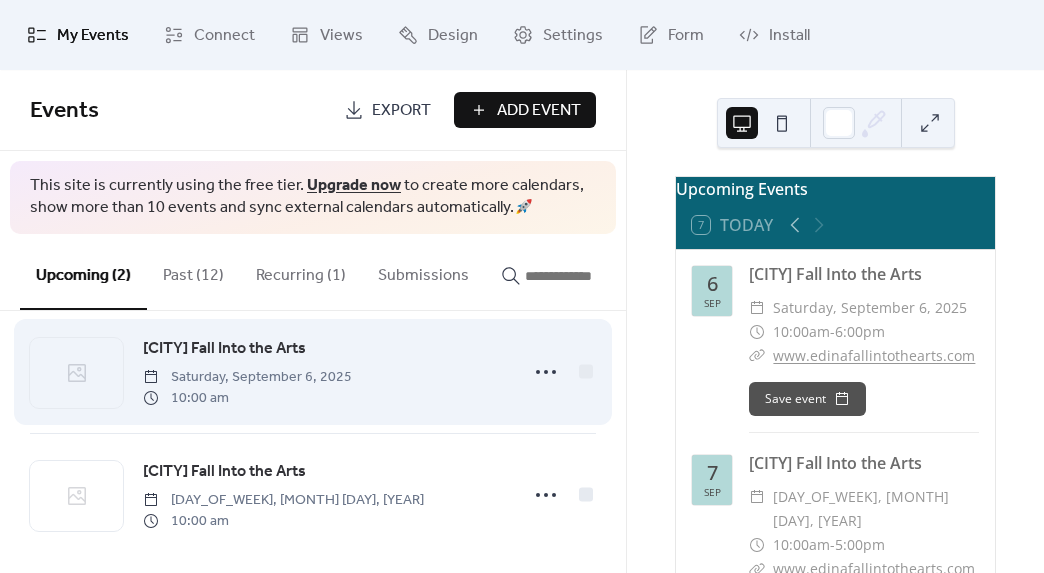 scroll, scrollTop: 50, scrollLeft: 0, axis: vertical 